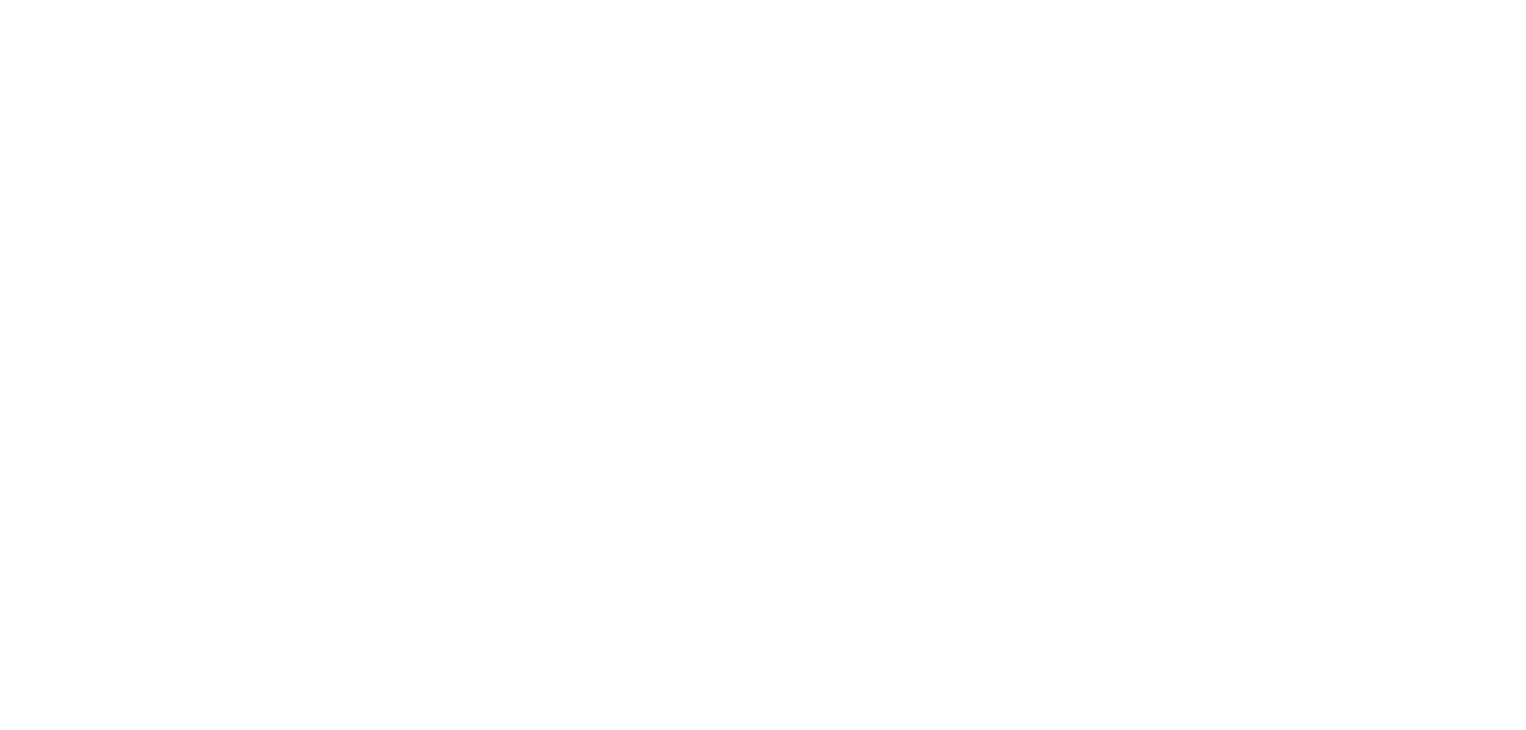 scroll, scrollTop: 0, scrollLeft: 0, axis: both 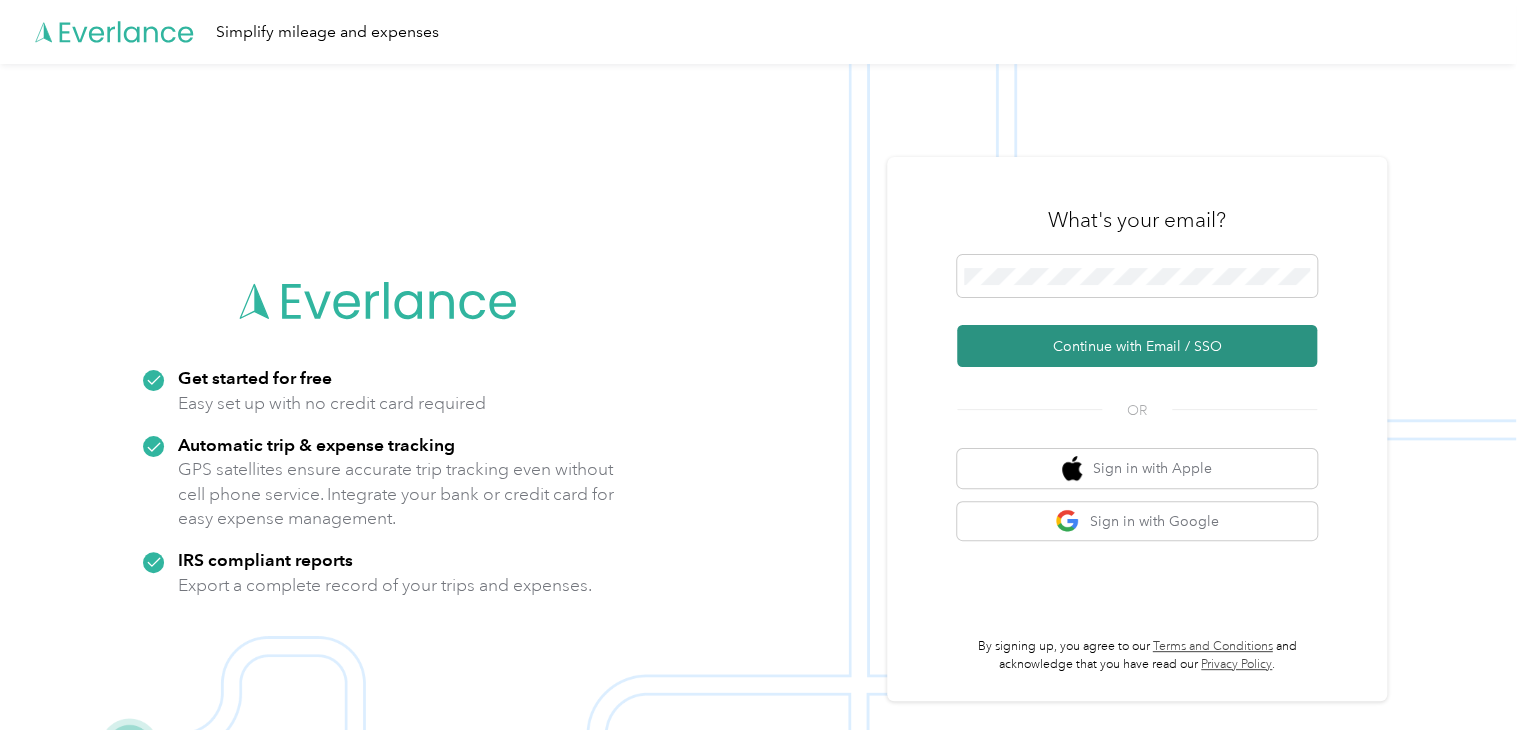 click on "Continue with Email / SSO" at bounding box center [1137, 346] 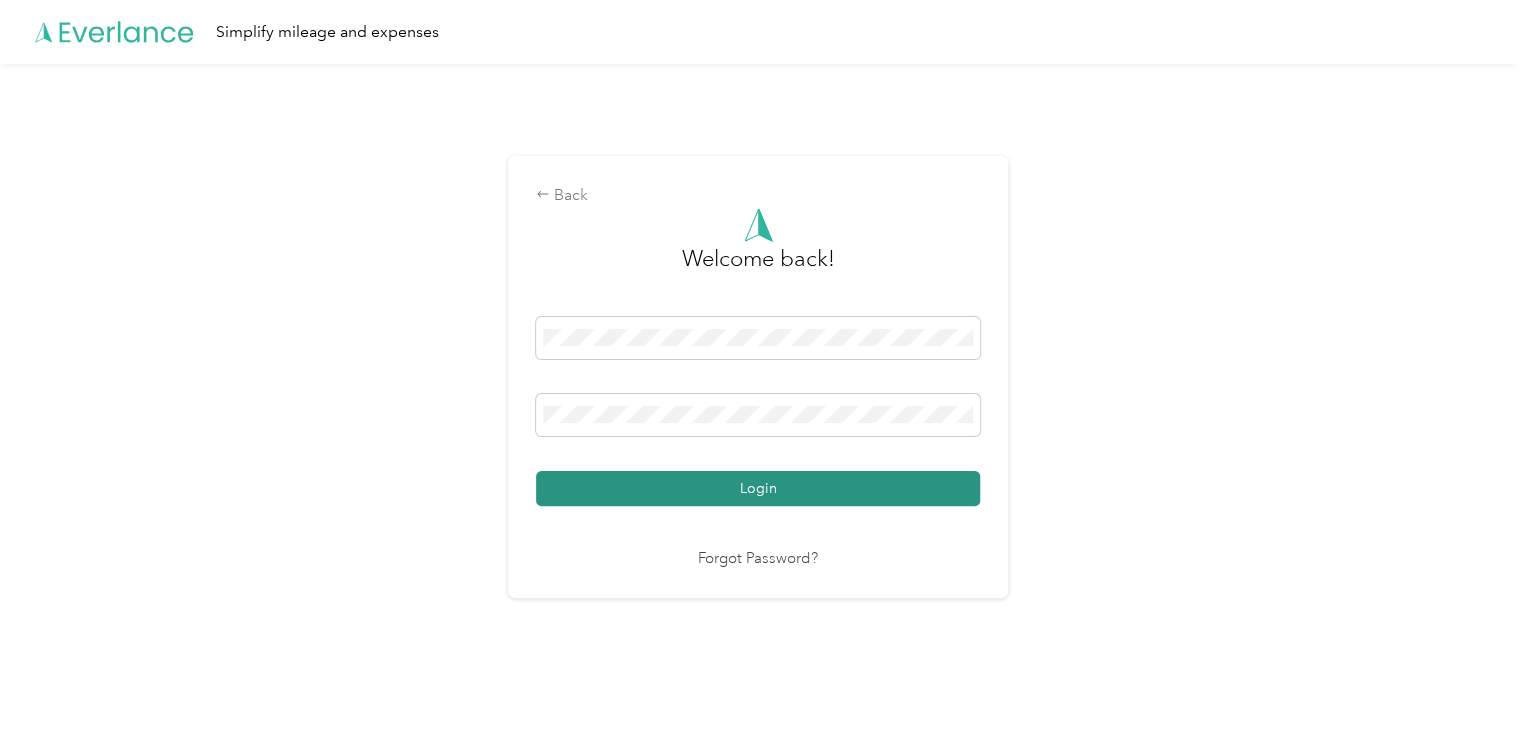 click on "Login" at bounding box center [758, 488] 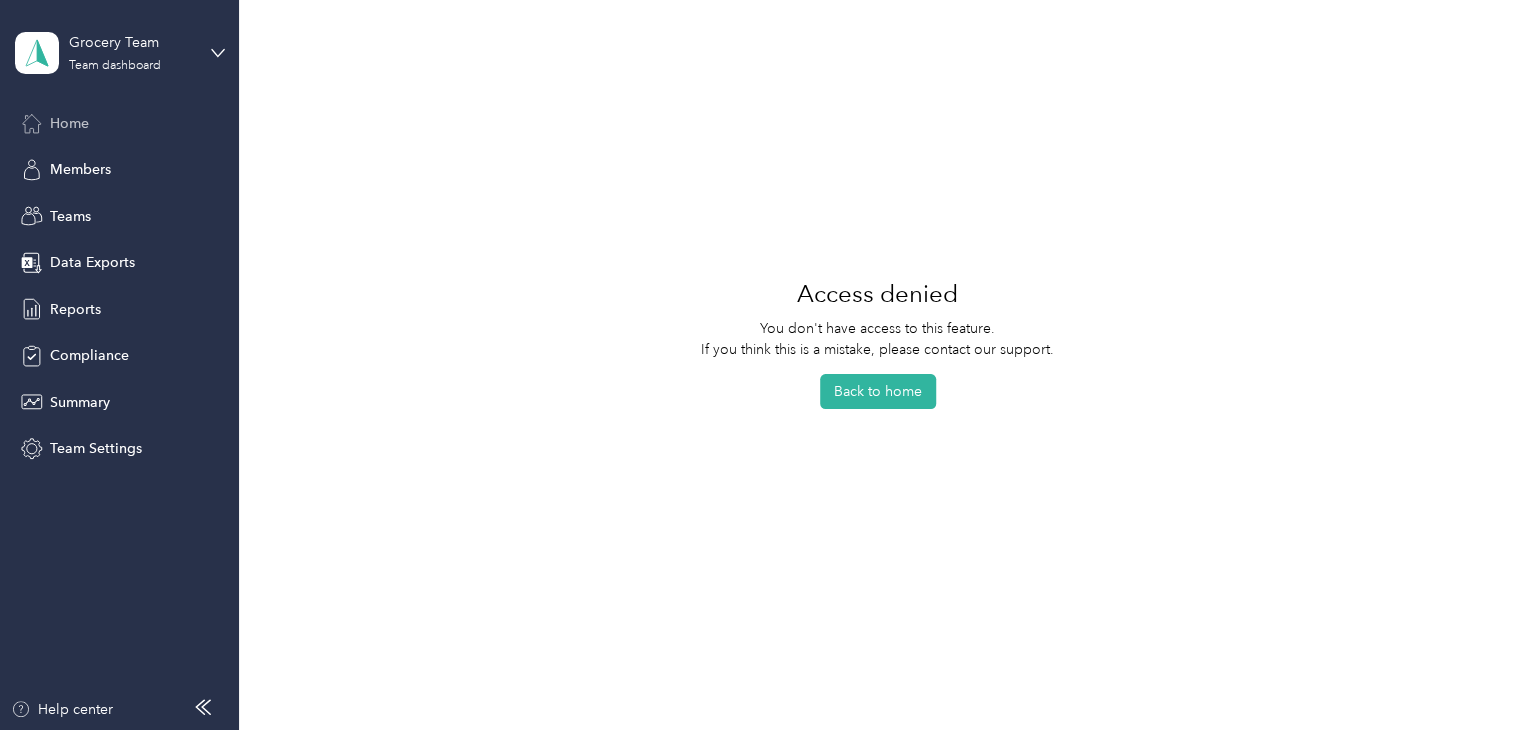 click on "Home" at bounding box center [69, 123] 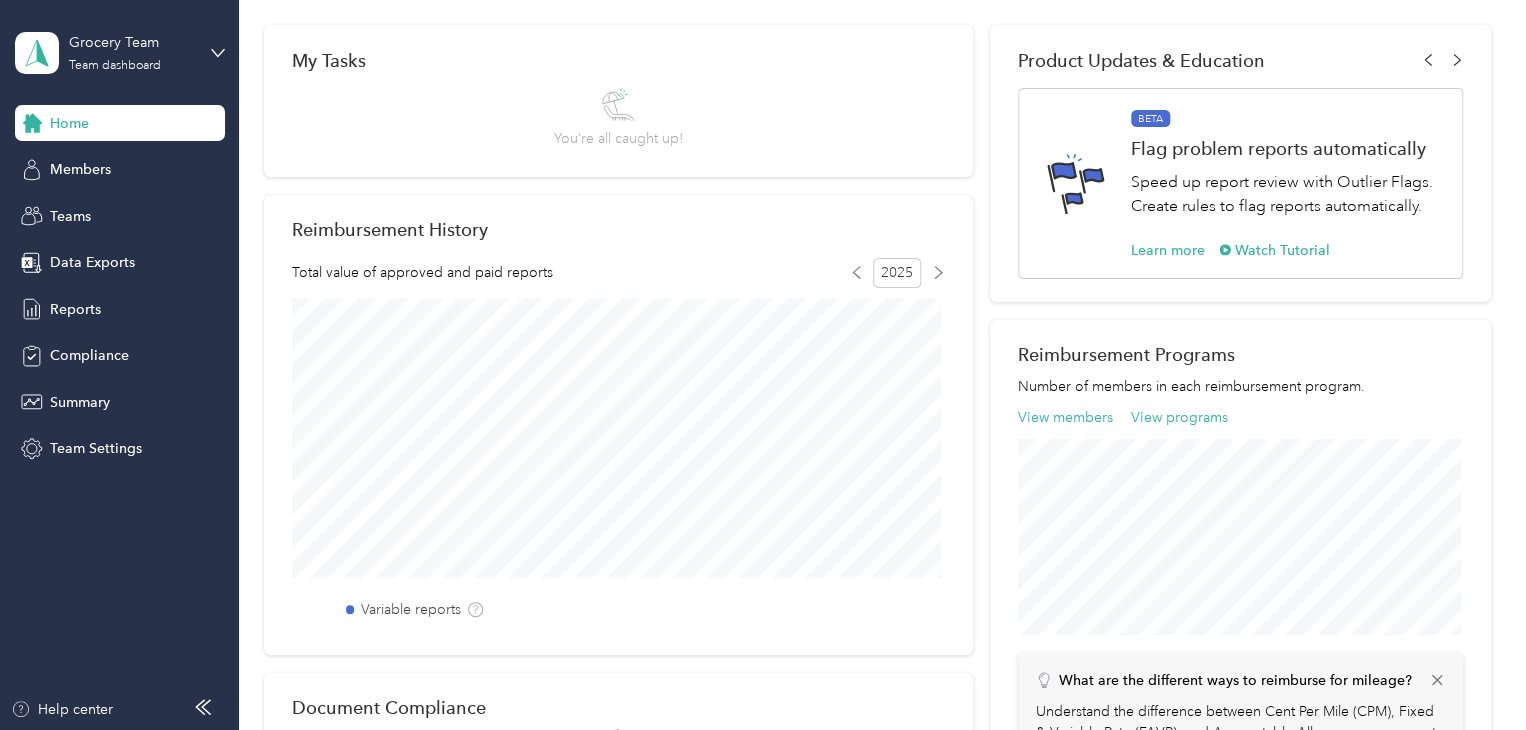 scroll, scrollTop: 188, scrollLeft: 0, axis: vertical 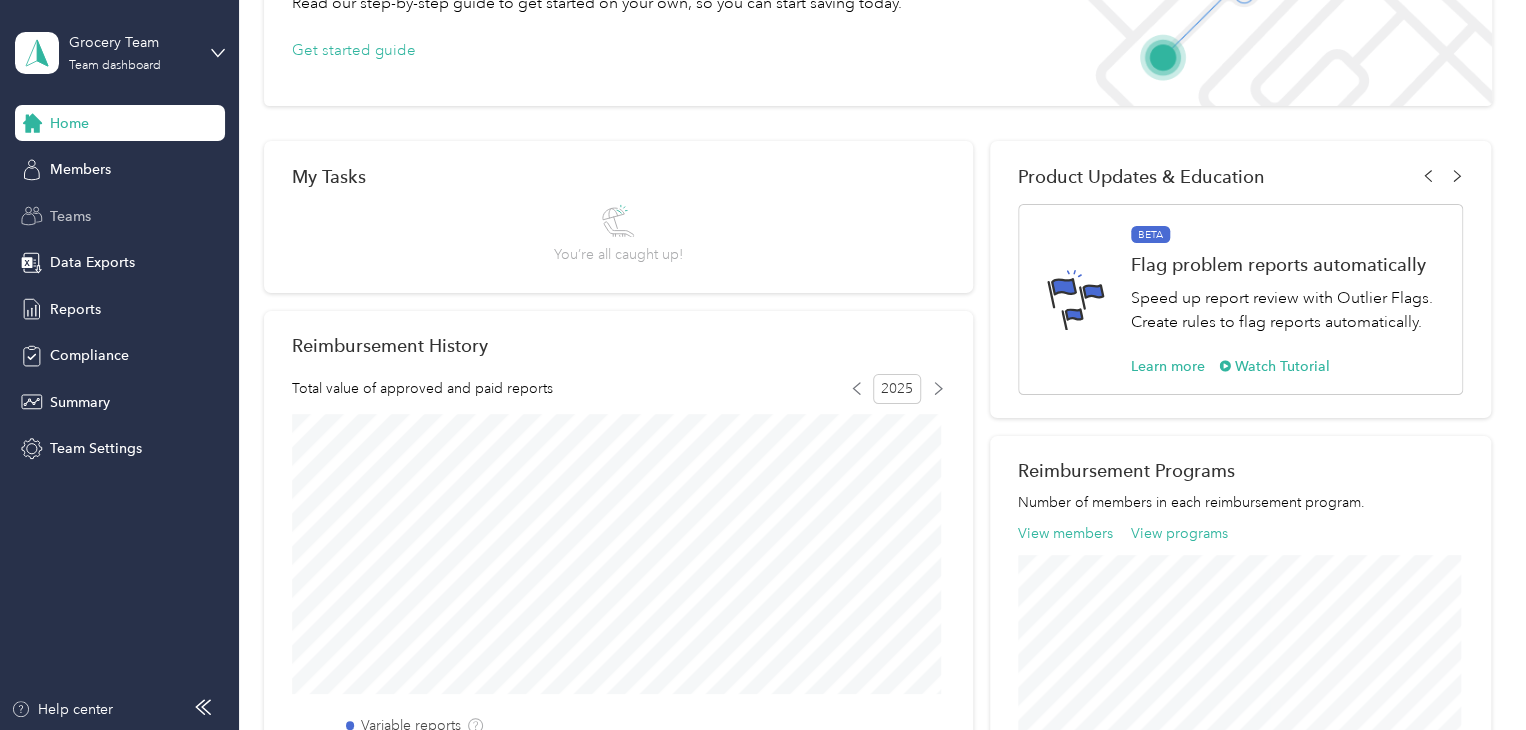 click on "Teams" at bounding box center [70, 216] 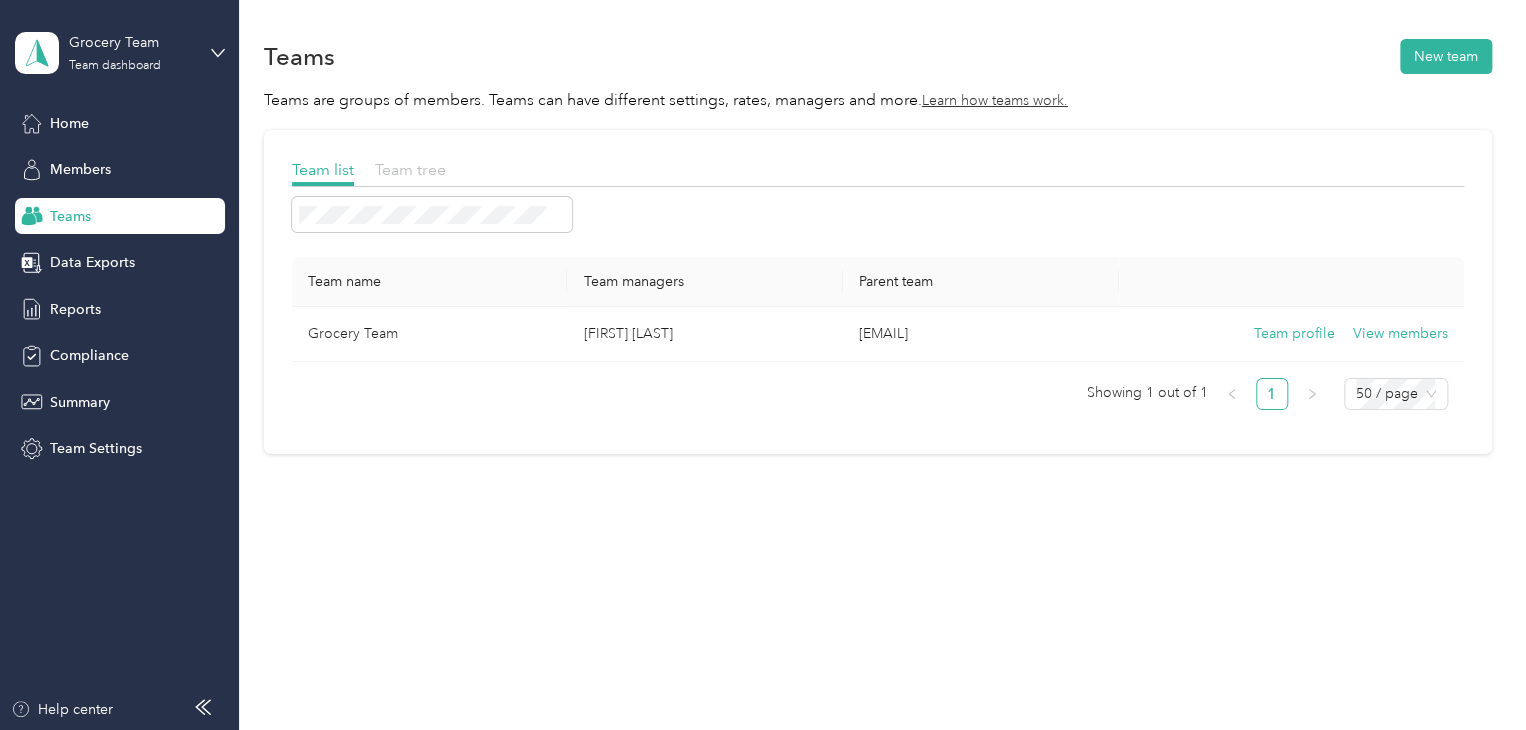 click on "Team tree" at bounding box center [410, 169] 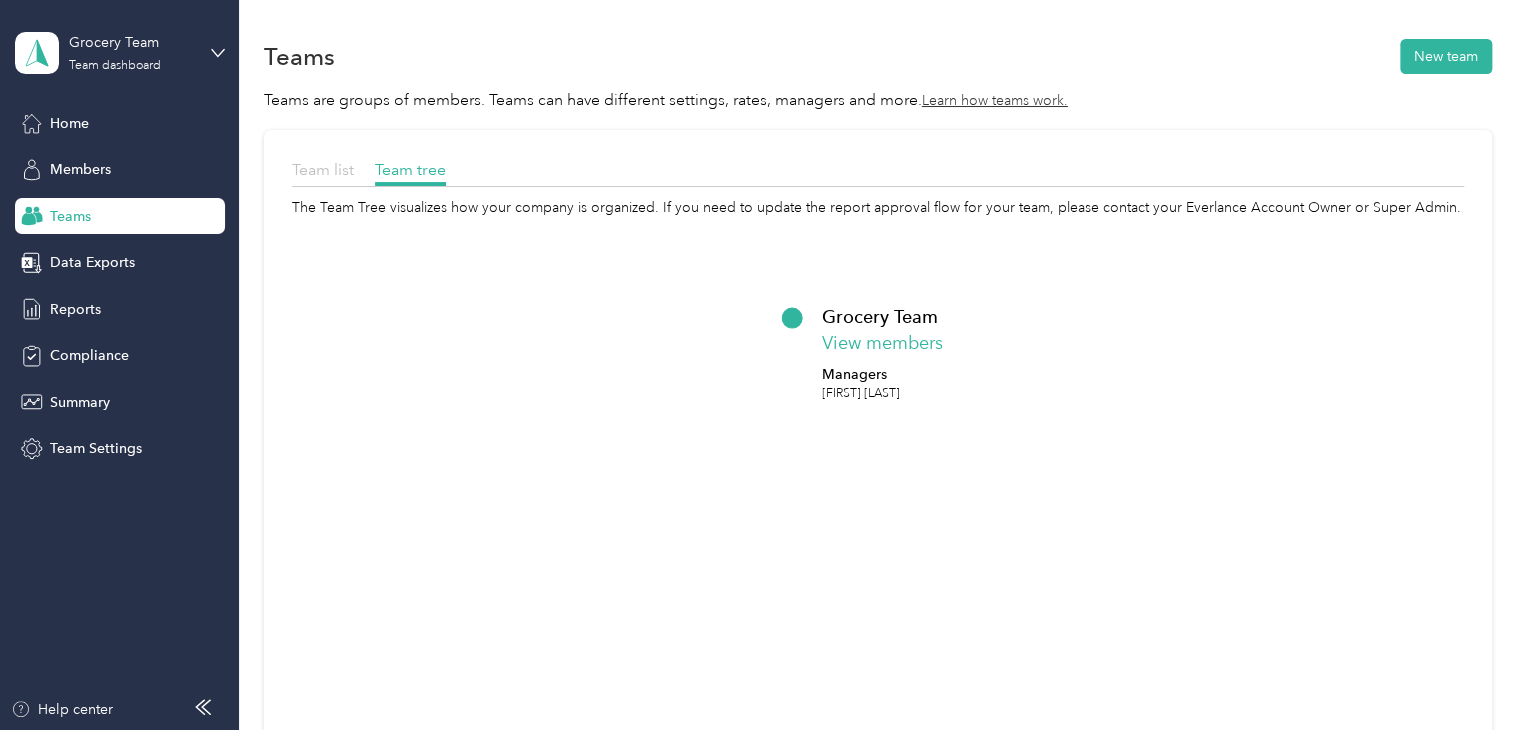 click on "Team list" at bounding box center [323, 169] 